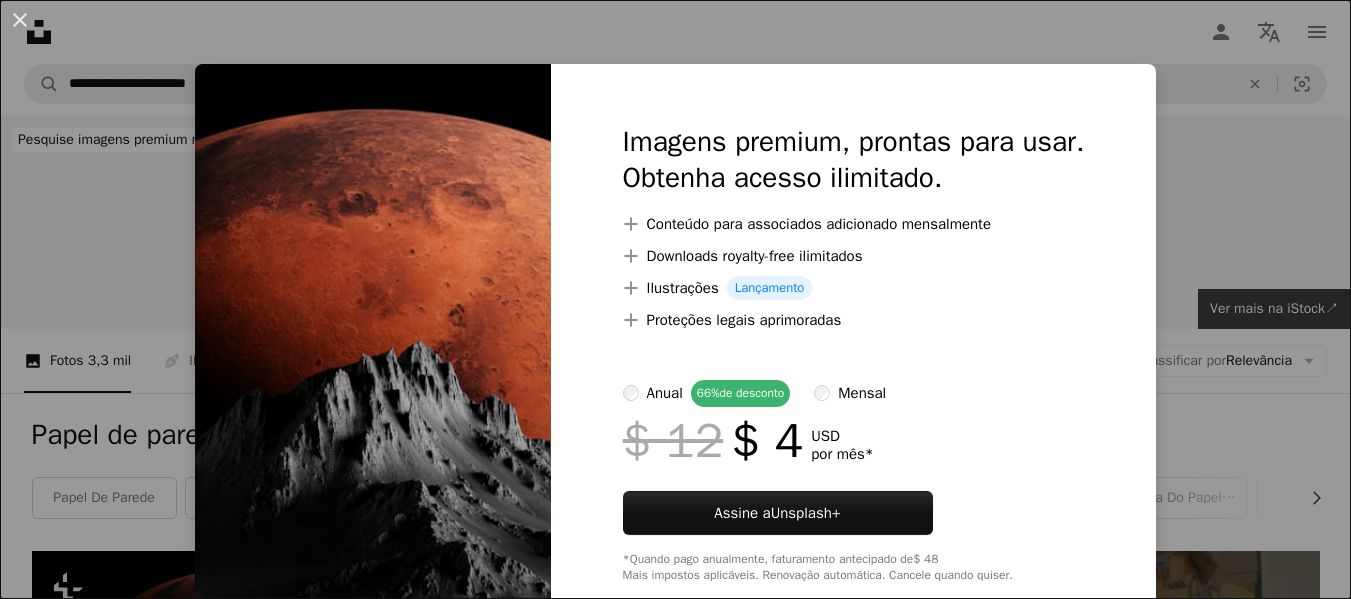 scroll, scrollTop: 400, scrollLeft: 0, axis: vertical 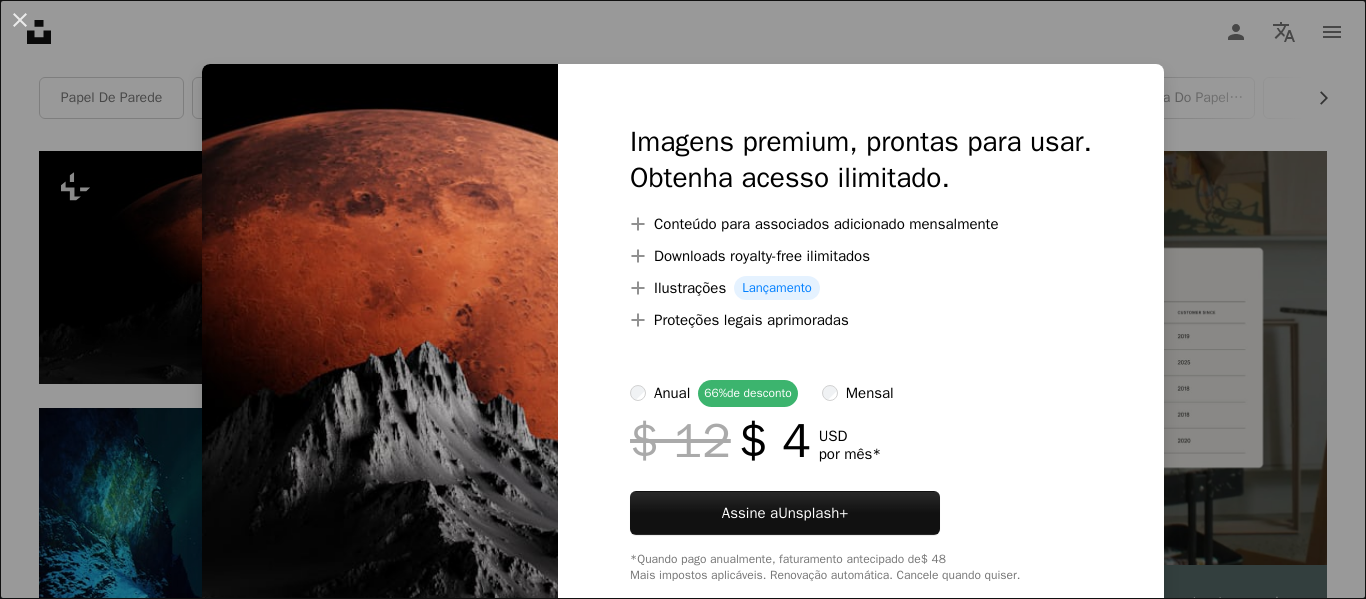 click on "An X shape Imagens premium, prontas para usar. Obtenha acesso ilimitado. A plus sign Conteúdo para associados adicionado mensalmente A plus sign Downloads royalty-free ilimitados A plus sign Ilustrações  Lançamento A plus sign Proteções legais aprimoradas anual 66%  de desconto mensal $ 12   $ 4 USD por mês * Assine a  Unsplash+ *Quando pago anualmente, faturamento antecipado de  $ 48 Mais impostos aplicáveis. Renovação automática. Cancele quando quiser." at bounding box center [683, 299] 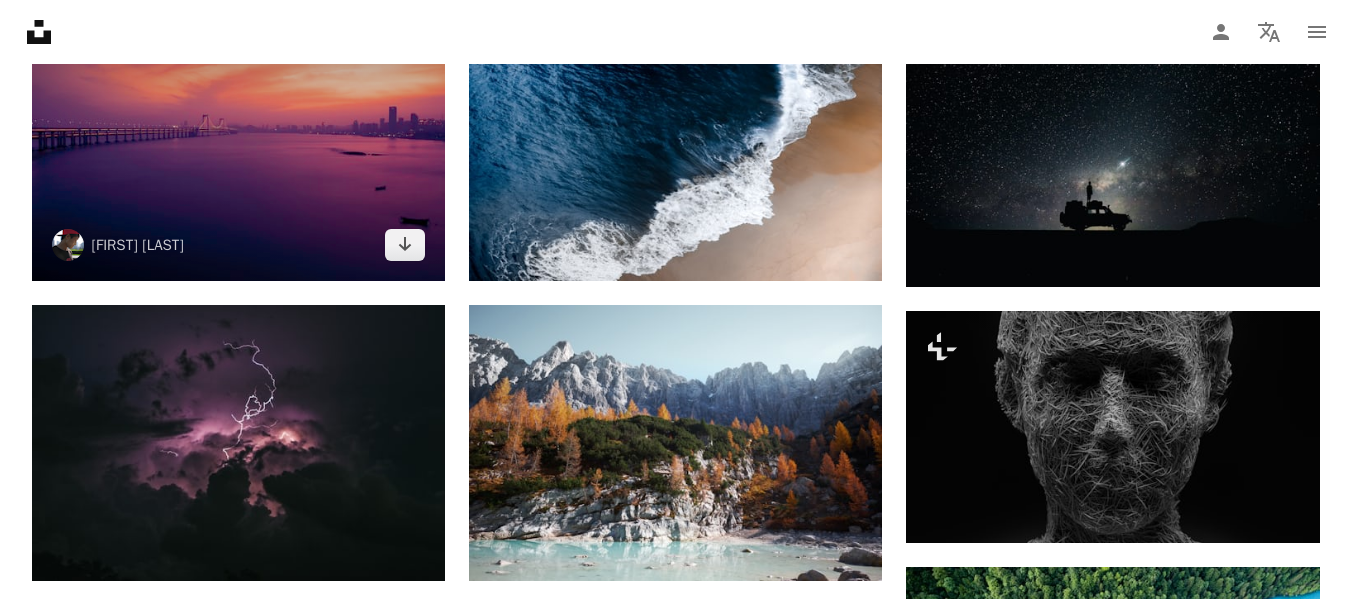 scroll, scrollTop: 1200, scrollLeft: 0, axis: vertical 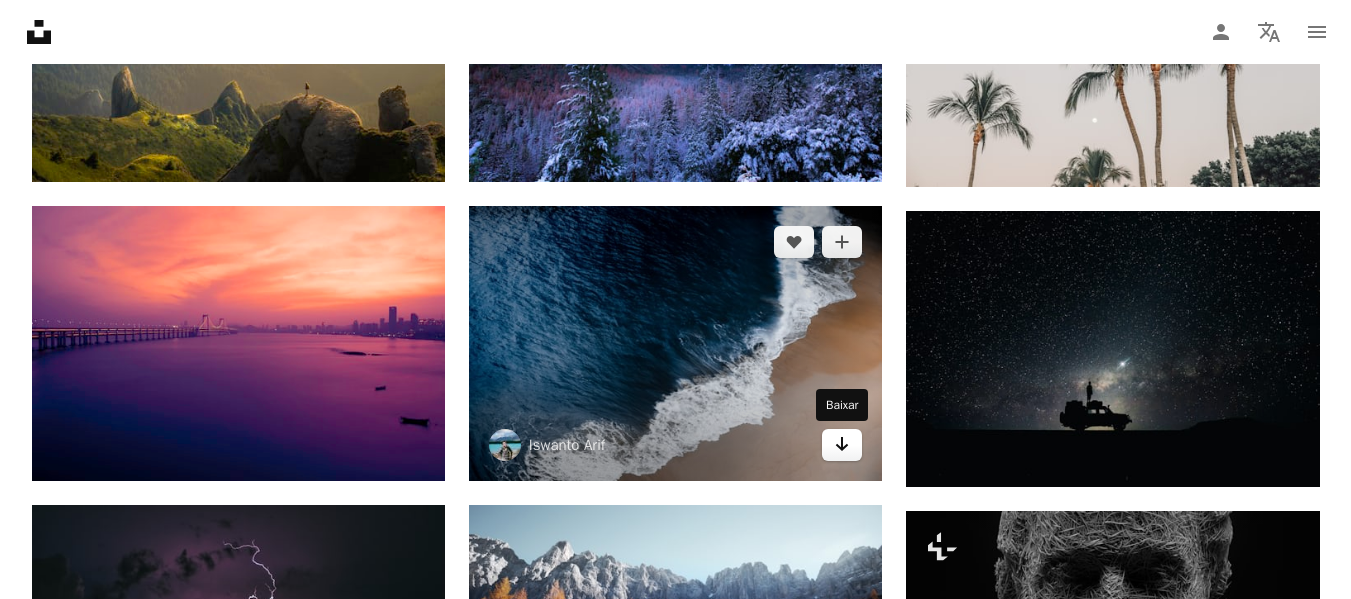 click on "Arrow pointing down" at bounding box center (842, 445) 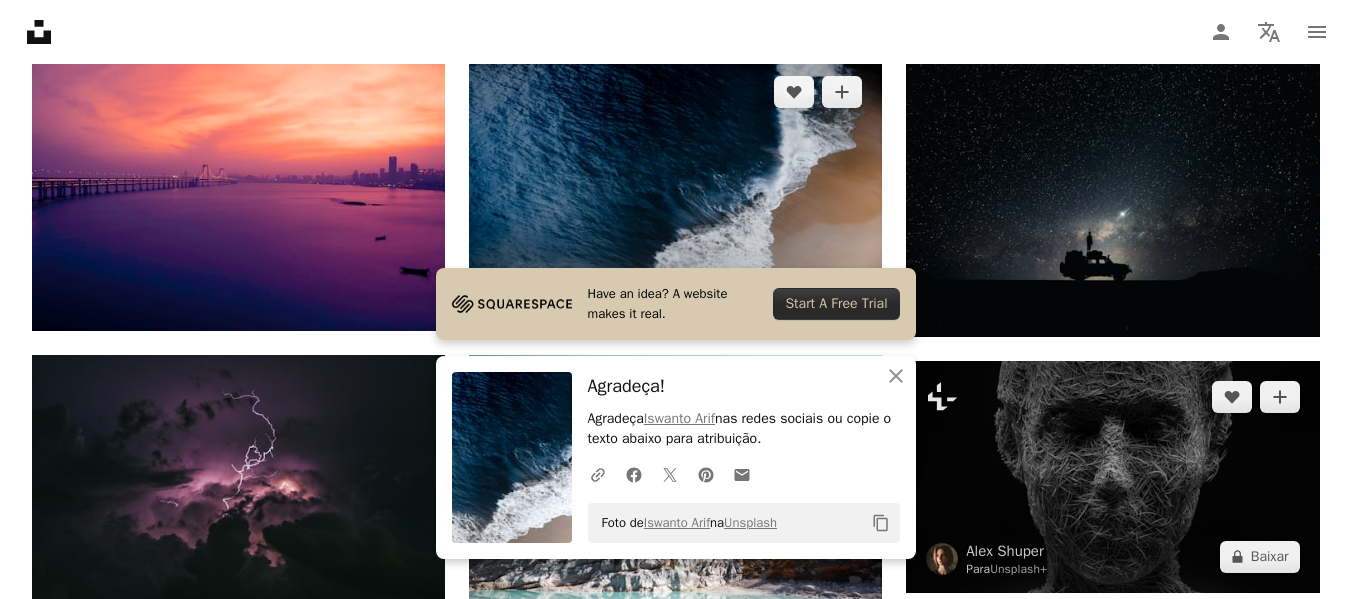 scroll, scrollTop: 1600, scrollLeft: 0, axis: vertical 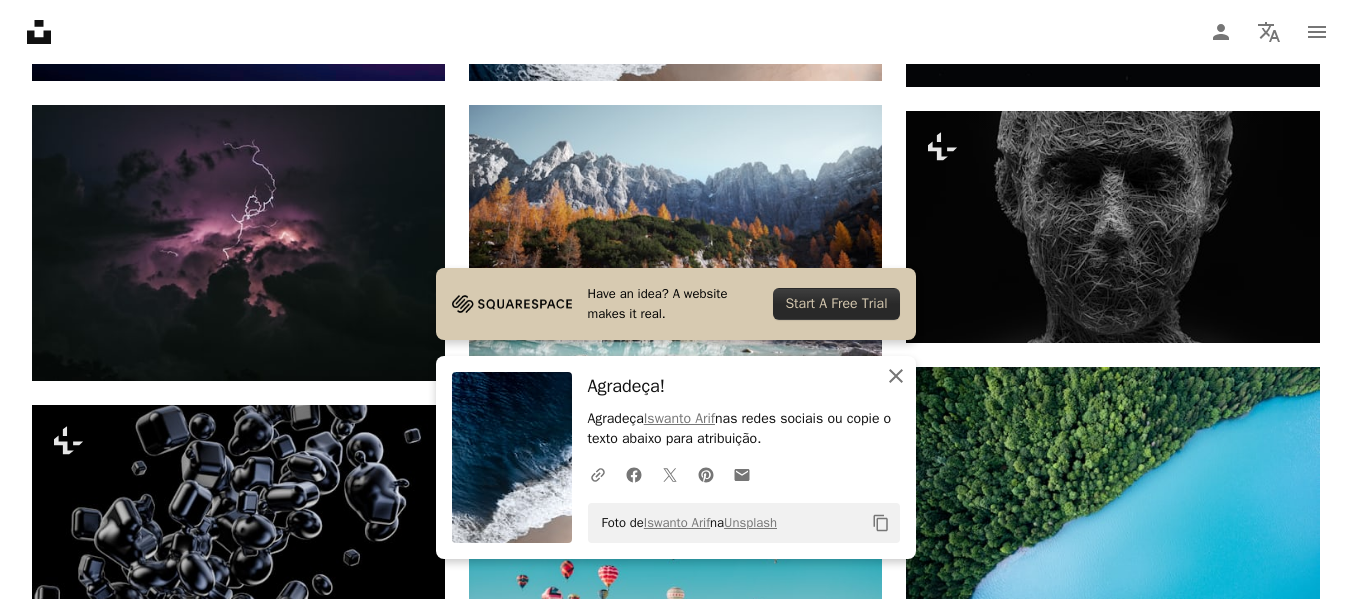 click on "An X shape" 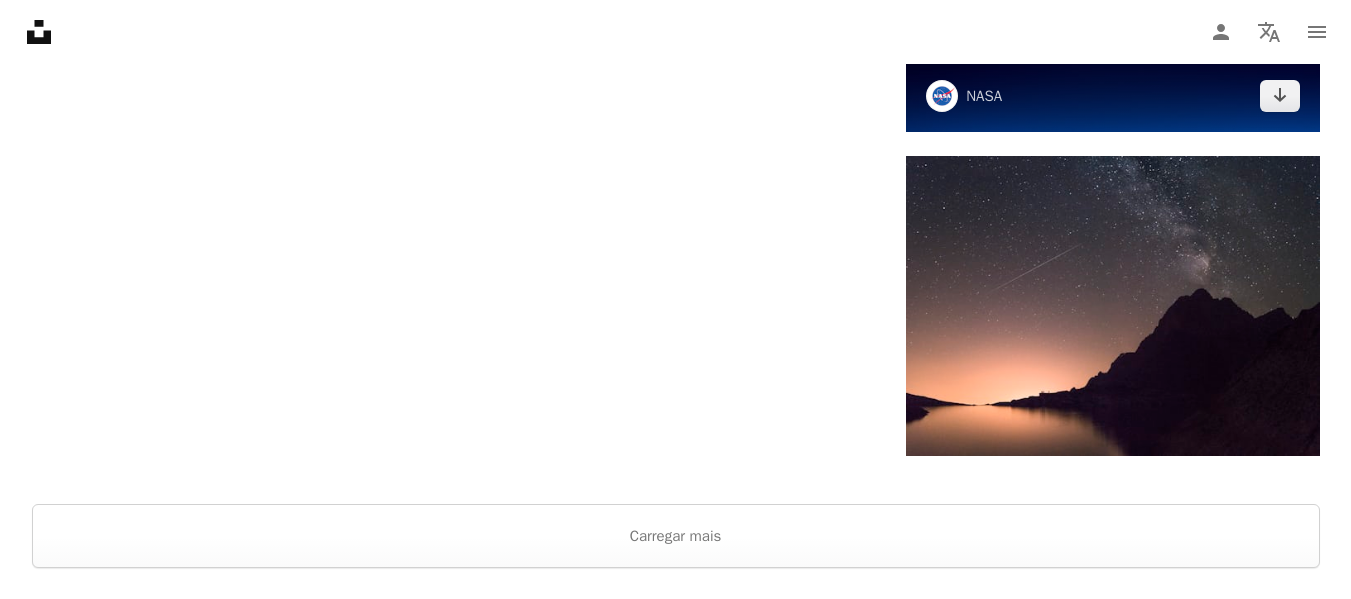 scroll, scrollTop: 2800, scrollLeft: 0, axis: vertical 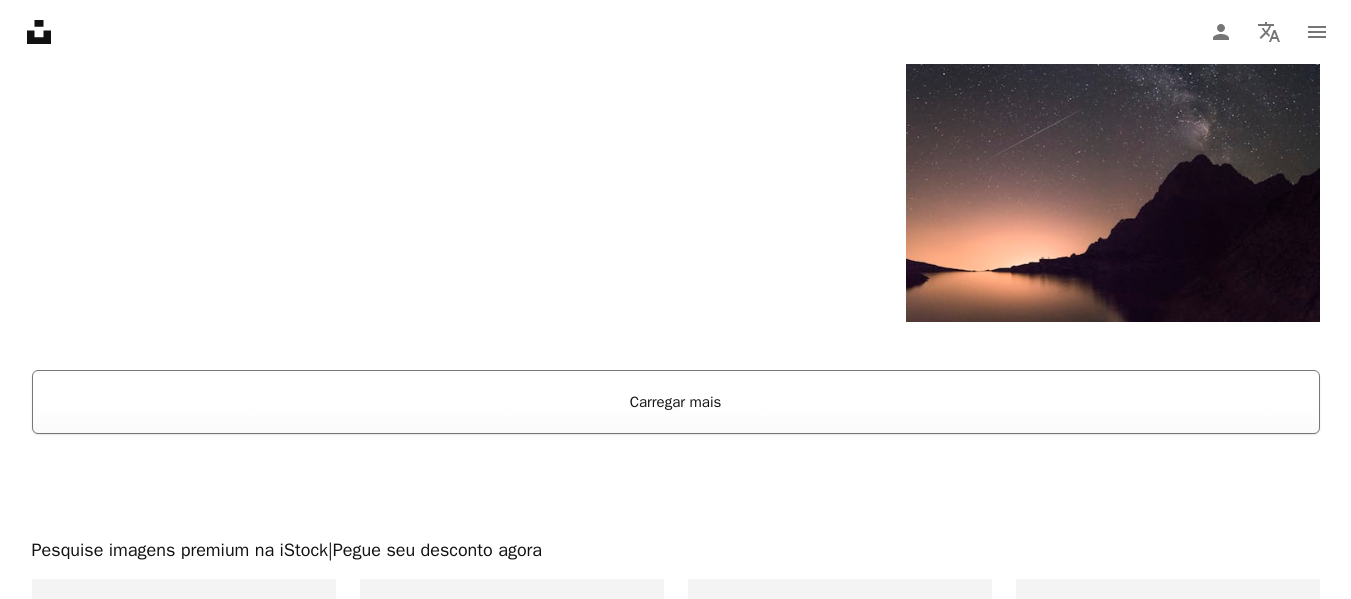 click on "Carregar mais" at bounding box center [676, 402] 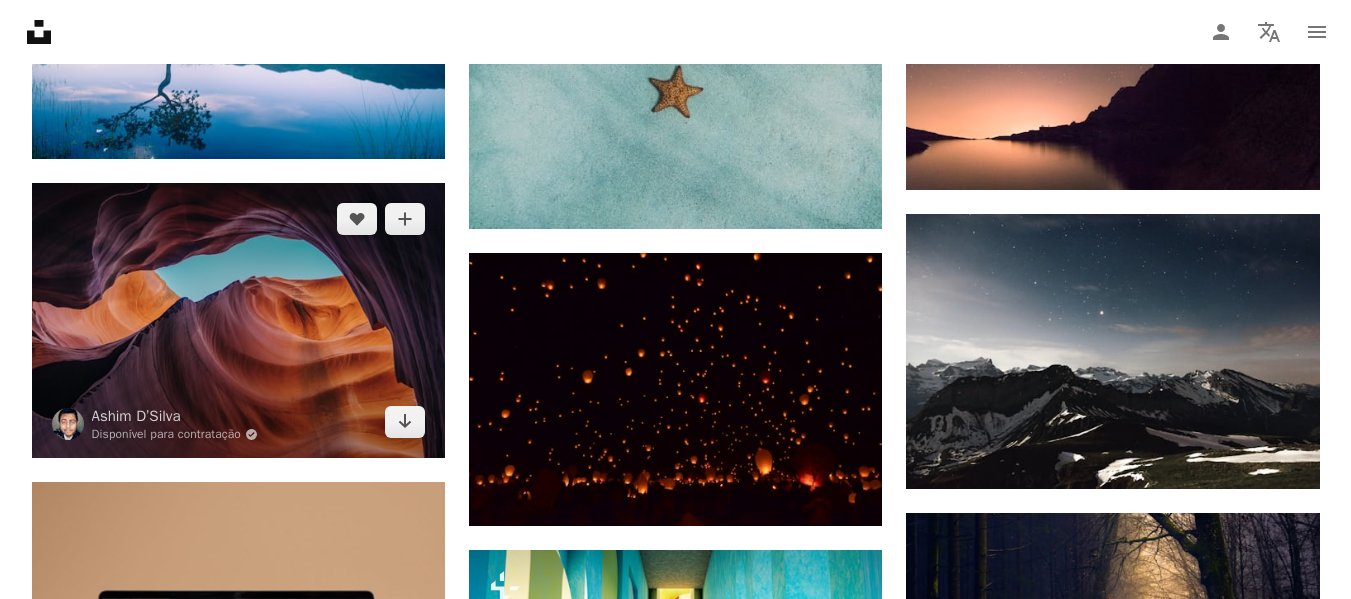 scroll, scrollTop: 3100, scrollLeft: 0, axis: vertical 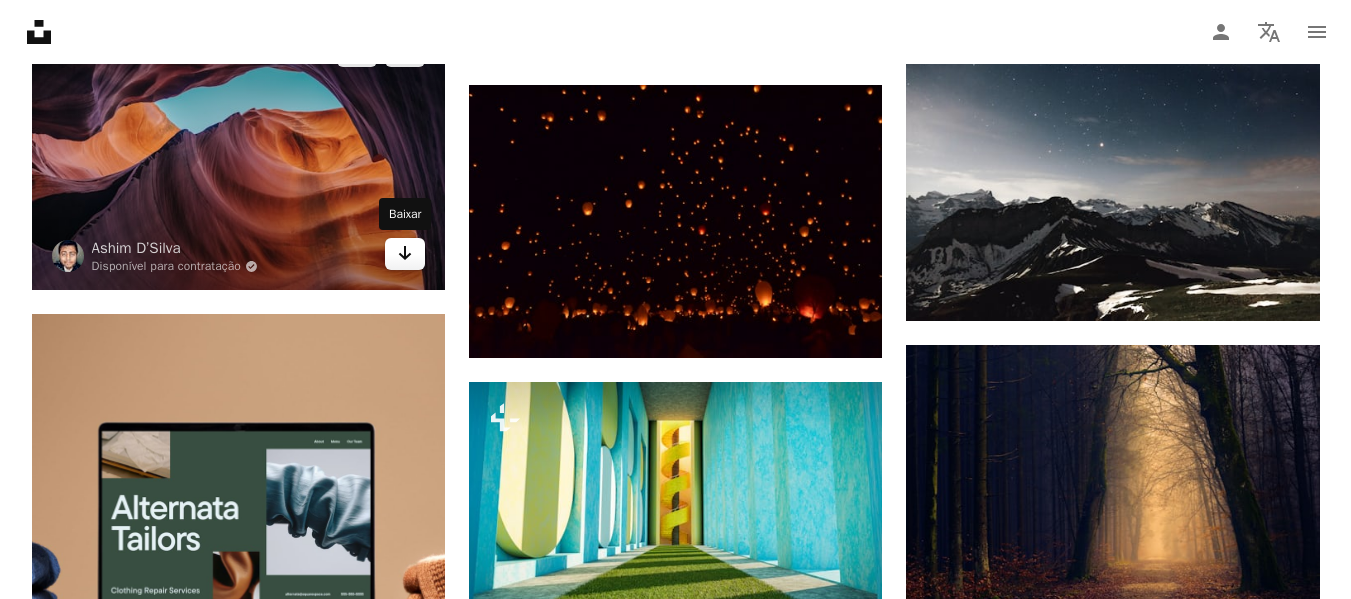 click on "Arrow pointing down" at bounding box center [405, 254] 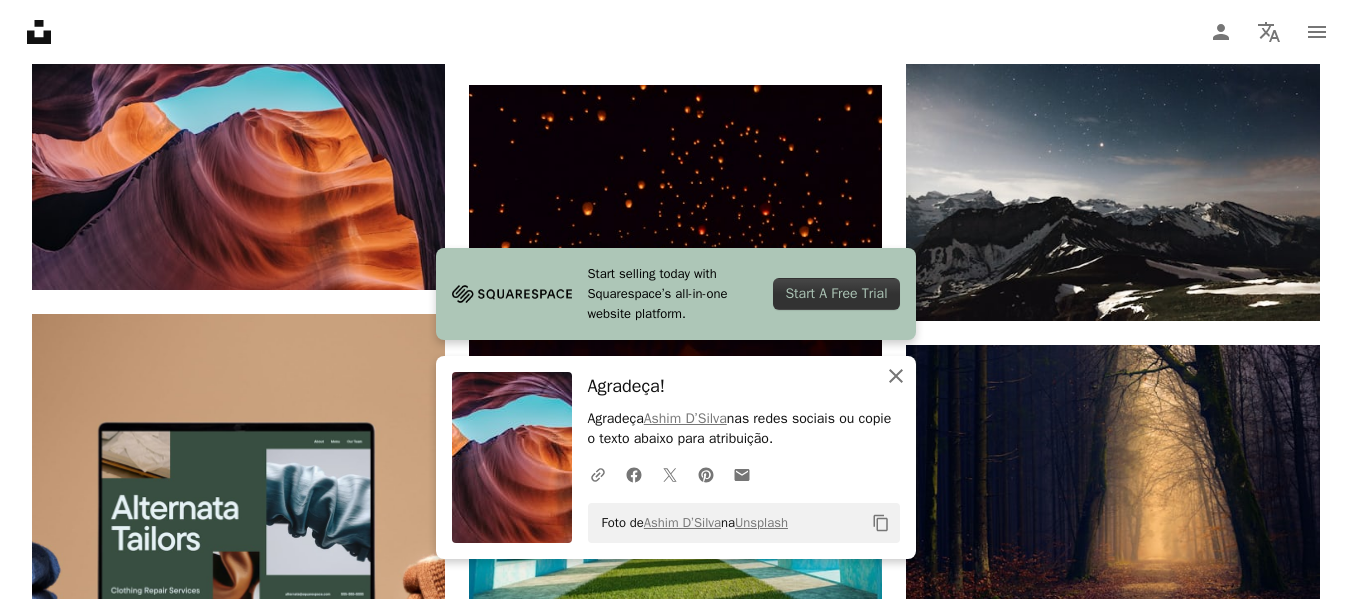 click on "An X shape" 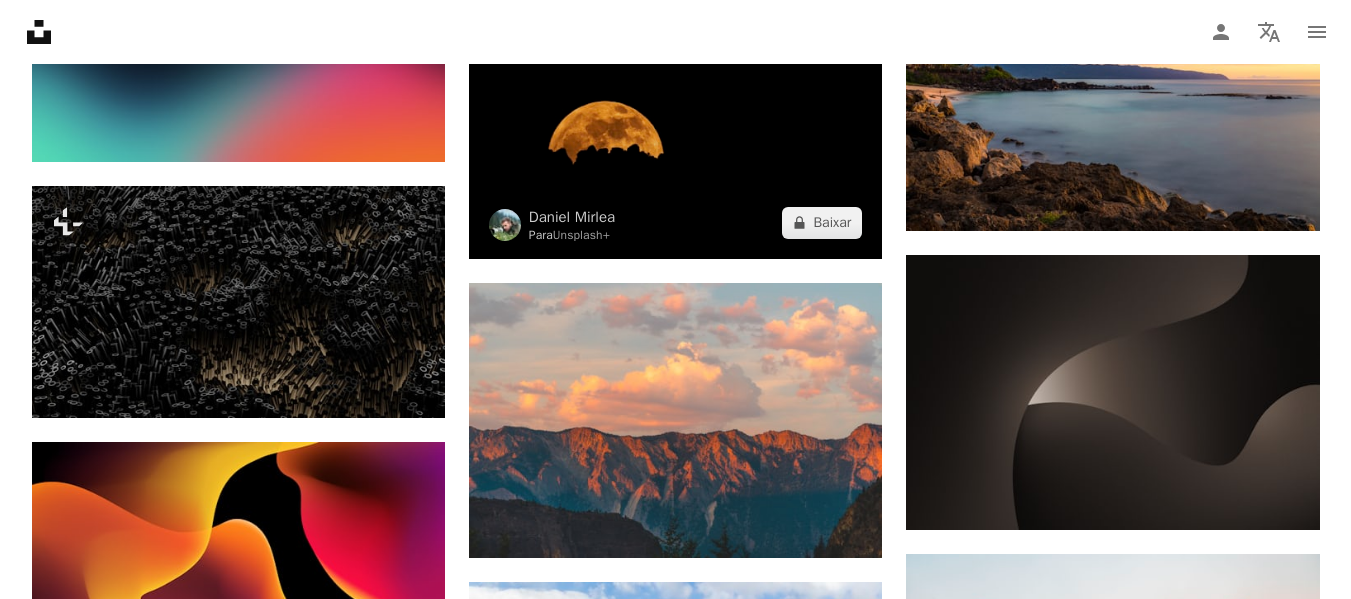 scroll, scrollTop: 5800, scrollLeft: 0, axis: vertical 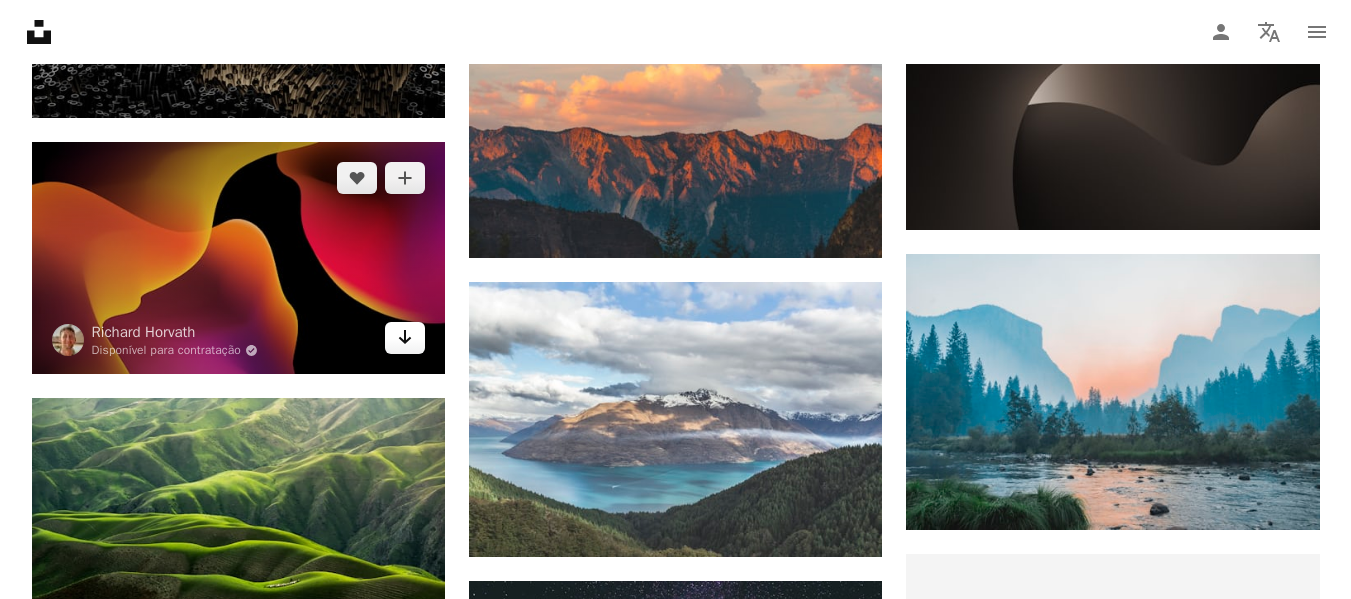 click on "Arrow pointing down" 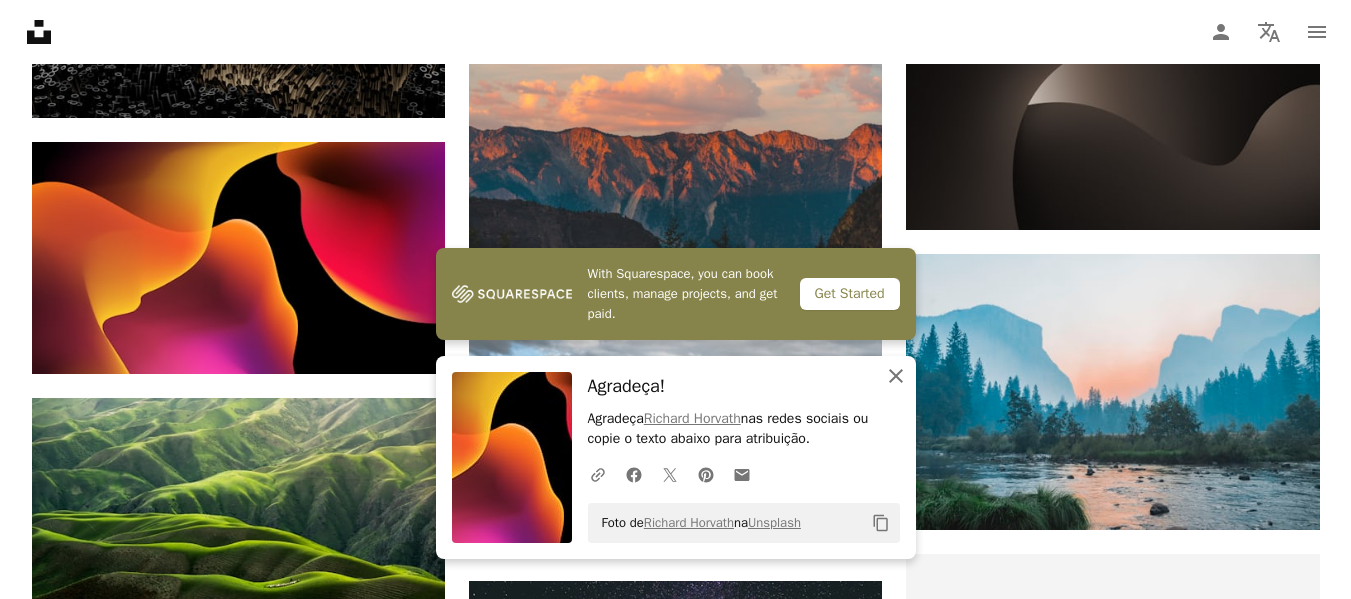 click 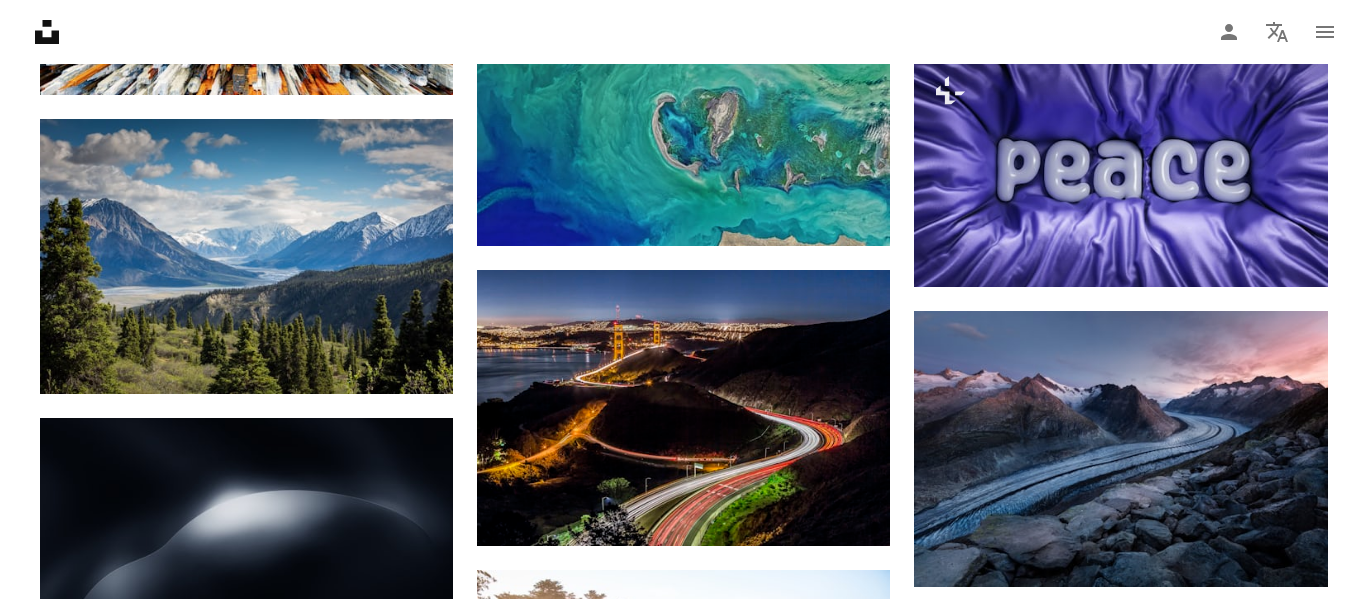 scroll, scrollTop: 9300, scrollLeft: 0, axis: vertical 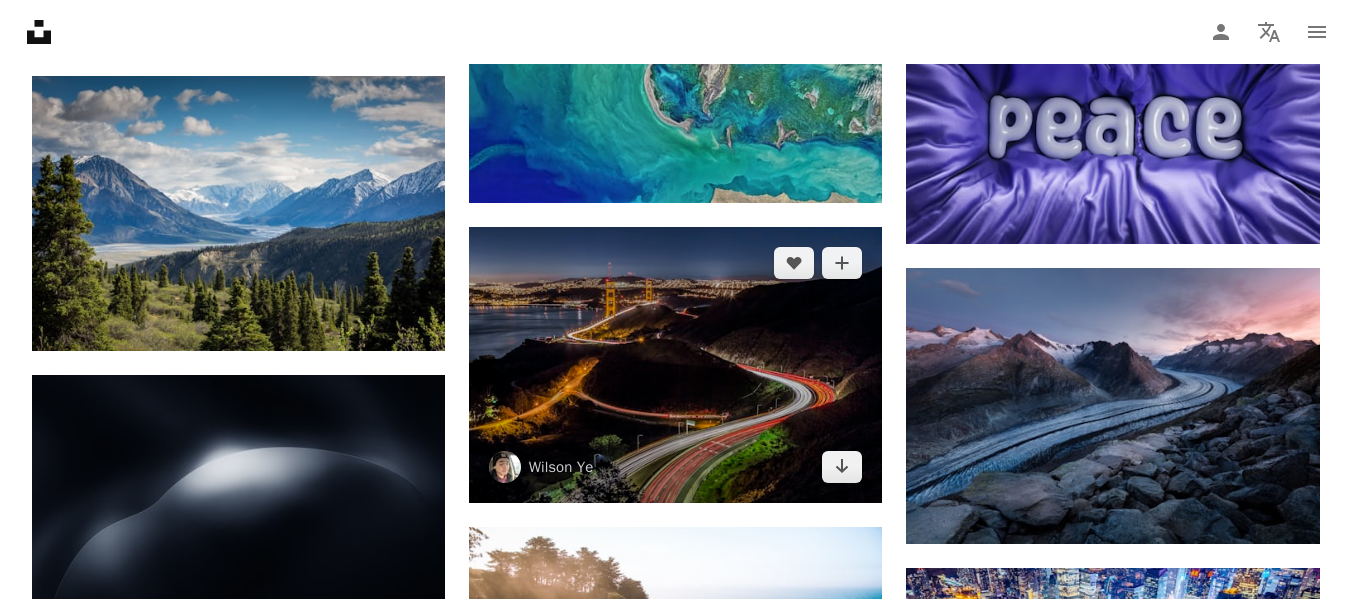 click at bounding box center [675, 364] 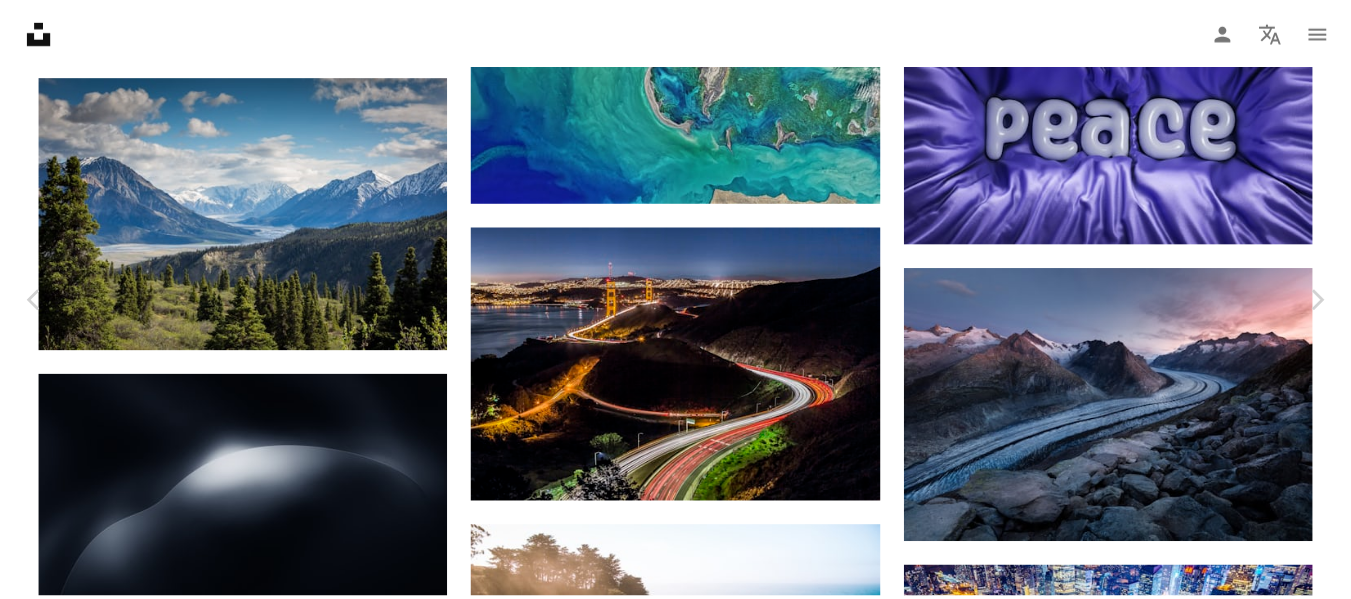 scroll, scrollTop: 0, scrollLeft: 0, axis: both 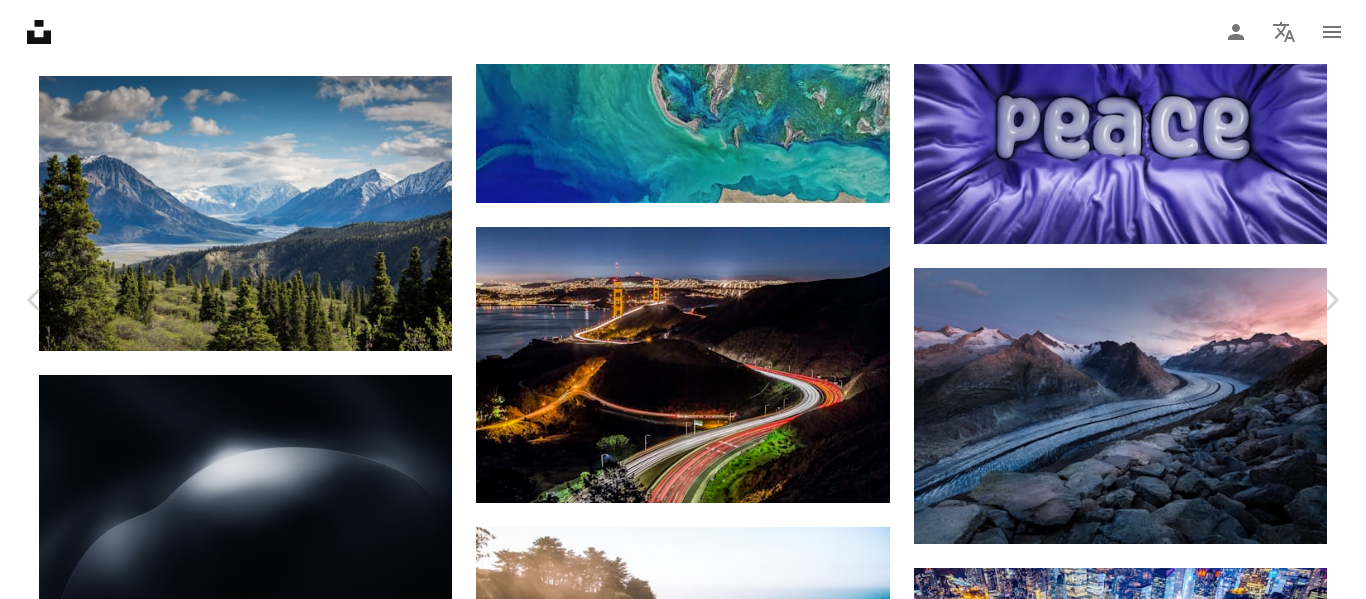 click on "An X shape" at bounding box center [20, 20] 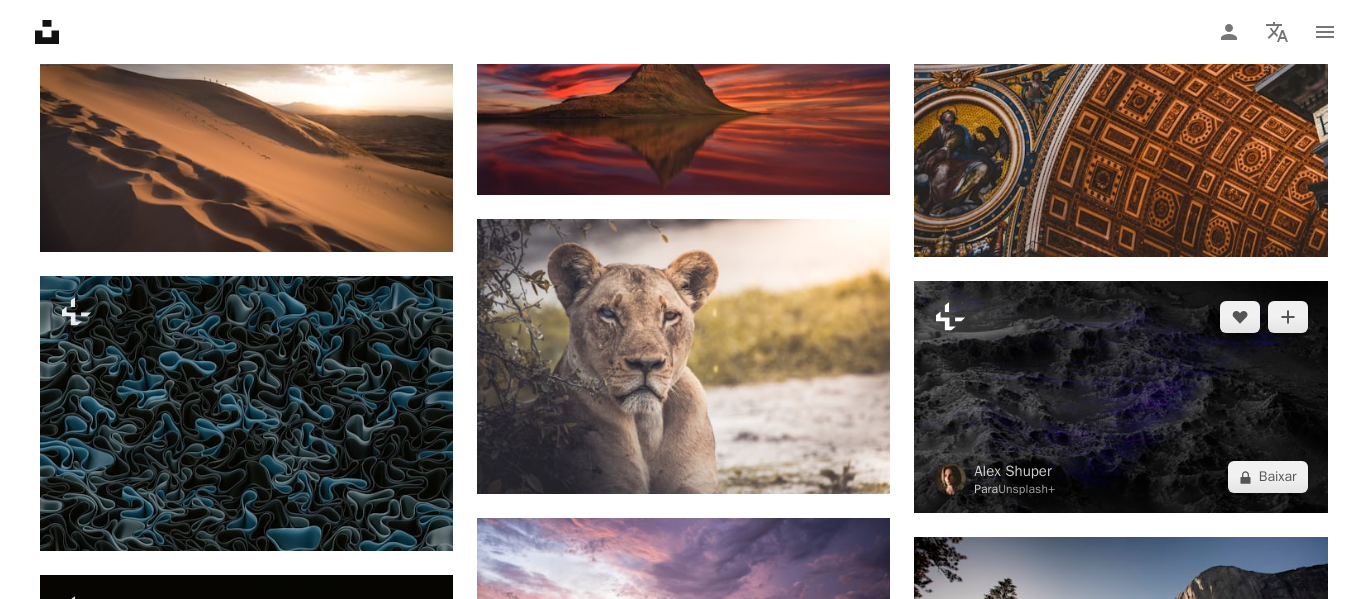 scroll, scrollTop: 23800, scrollLeft: 0, axis: vertical 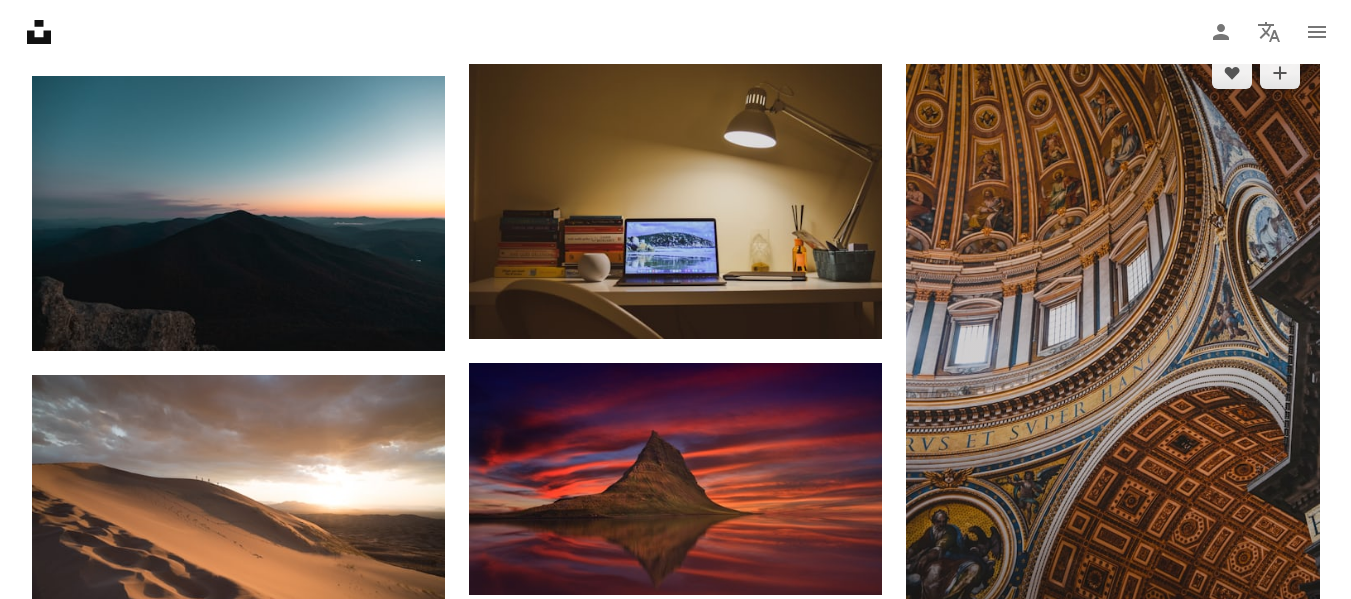 click at bounding box center (1112, 346) 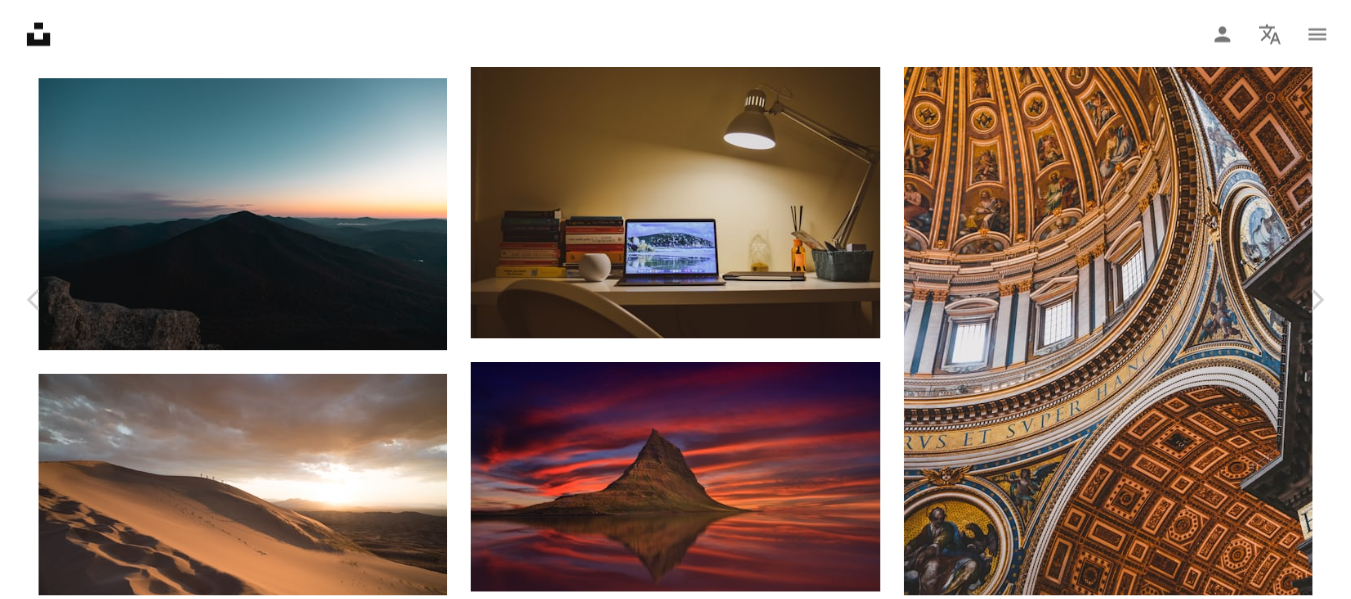 scroll, scrollTop: 100, scrollLeft: 0, axis: vertical 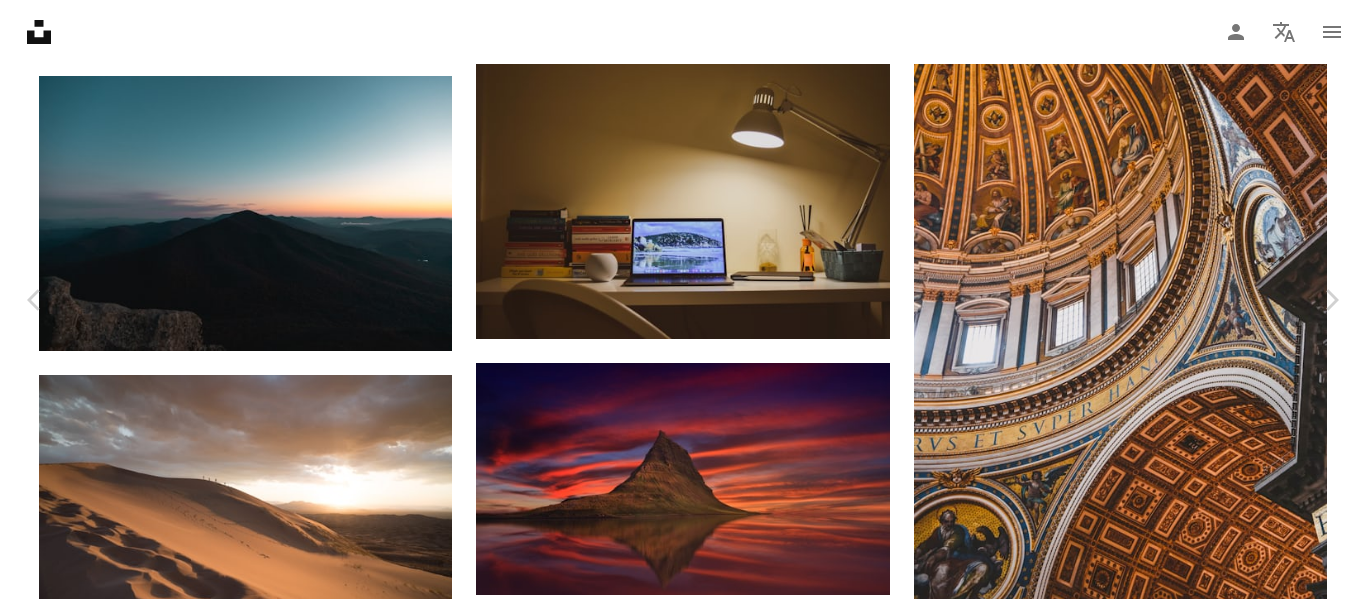 click on "Baixar gratuitamente" at bounding box center (1146, 4029) 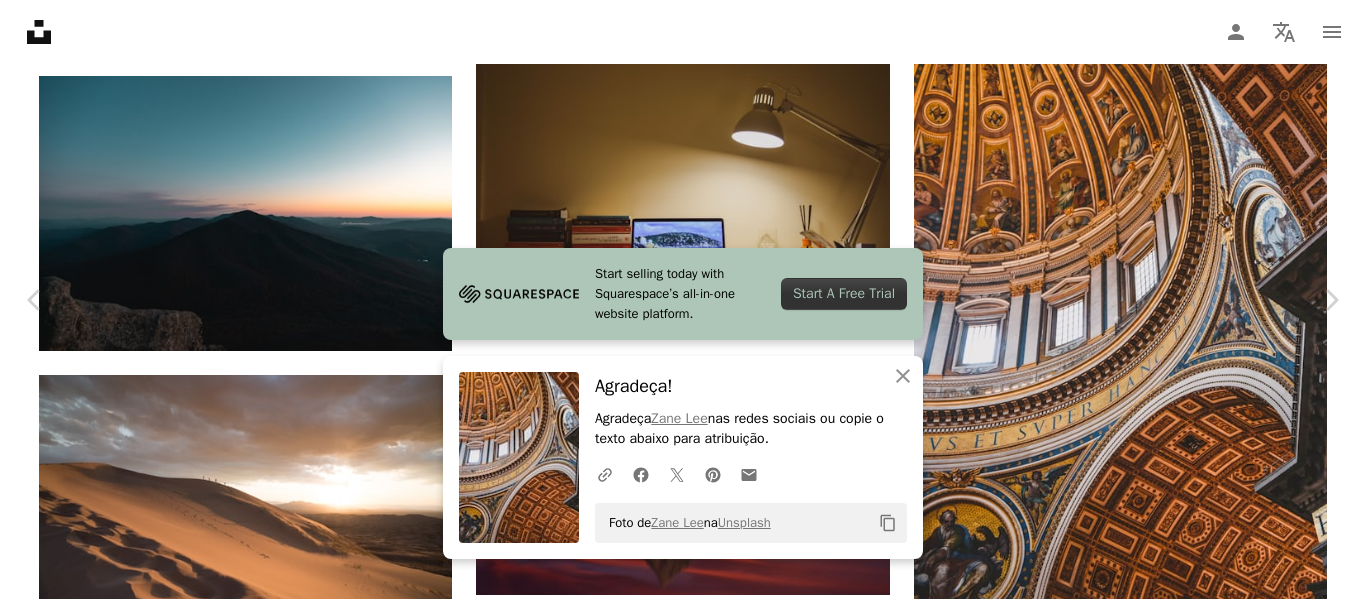 click on "An X shape" at bounding box center (20, 20) 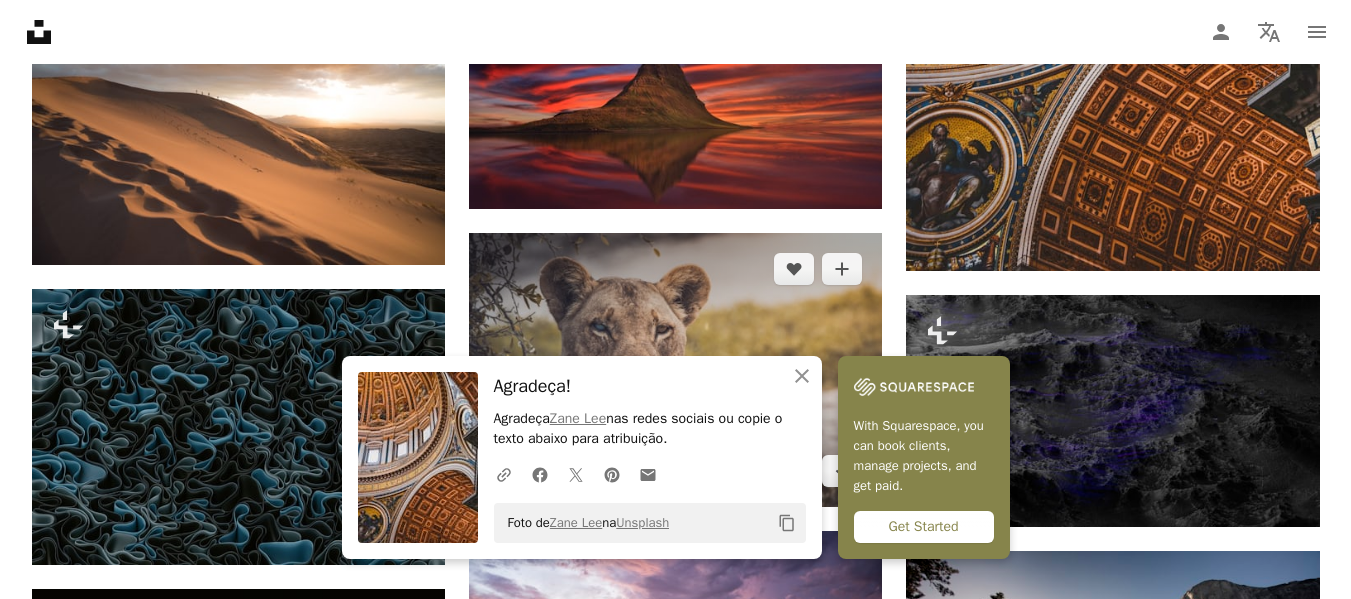 scroll, scrollTop: 24200, scrollLeft: 0, axis: vertical 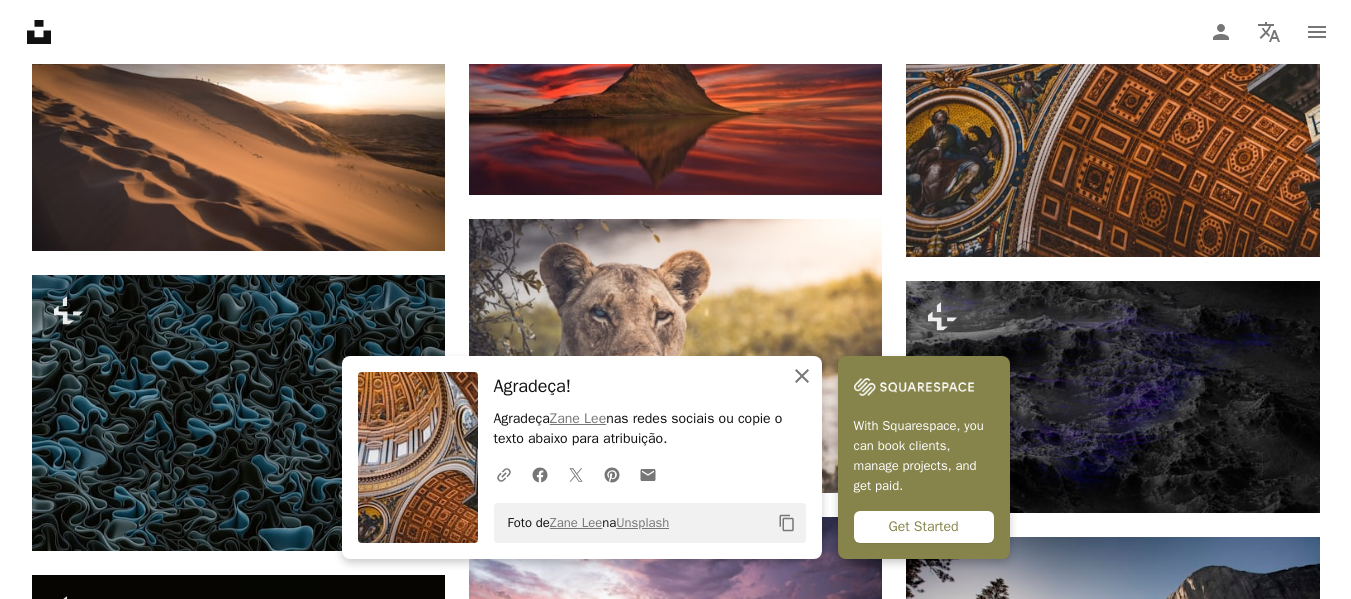 click on "An X shape" 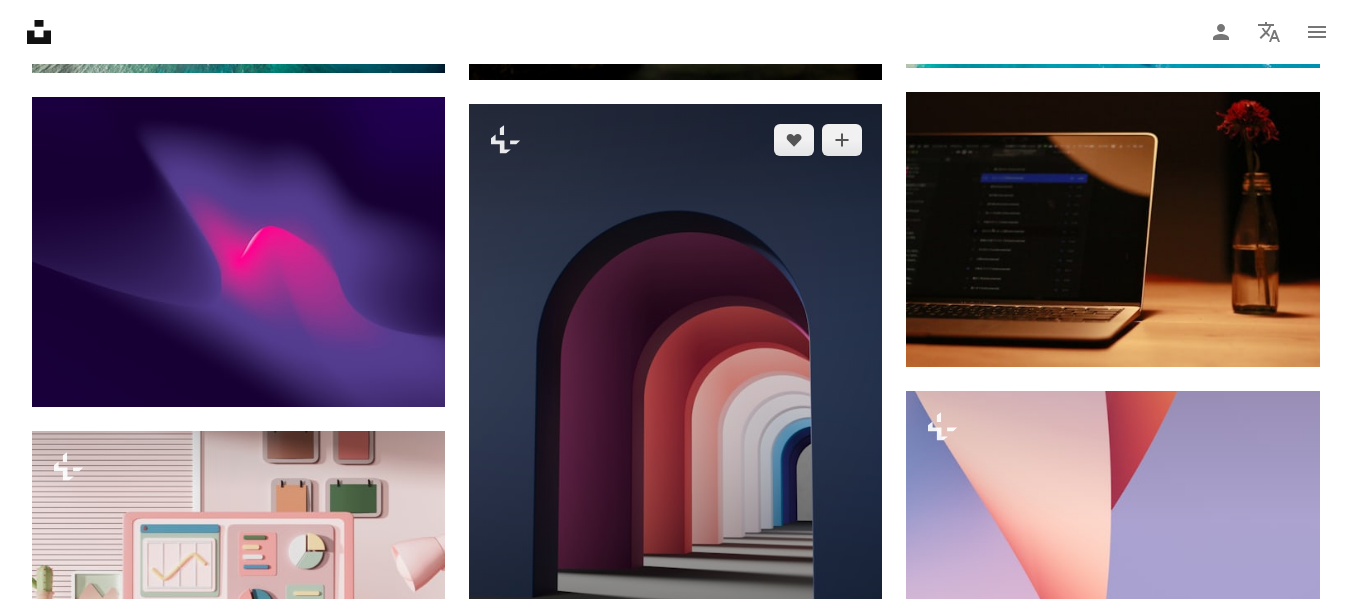 scroll, scrollTop: 35400, scrollLeft: 0, axis: vertical 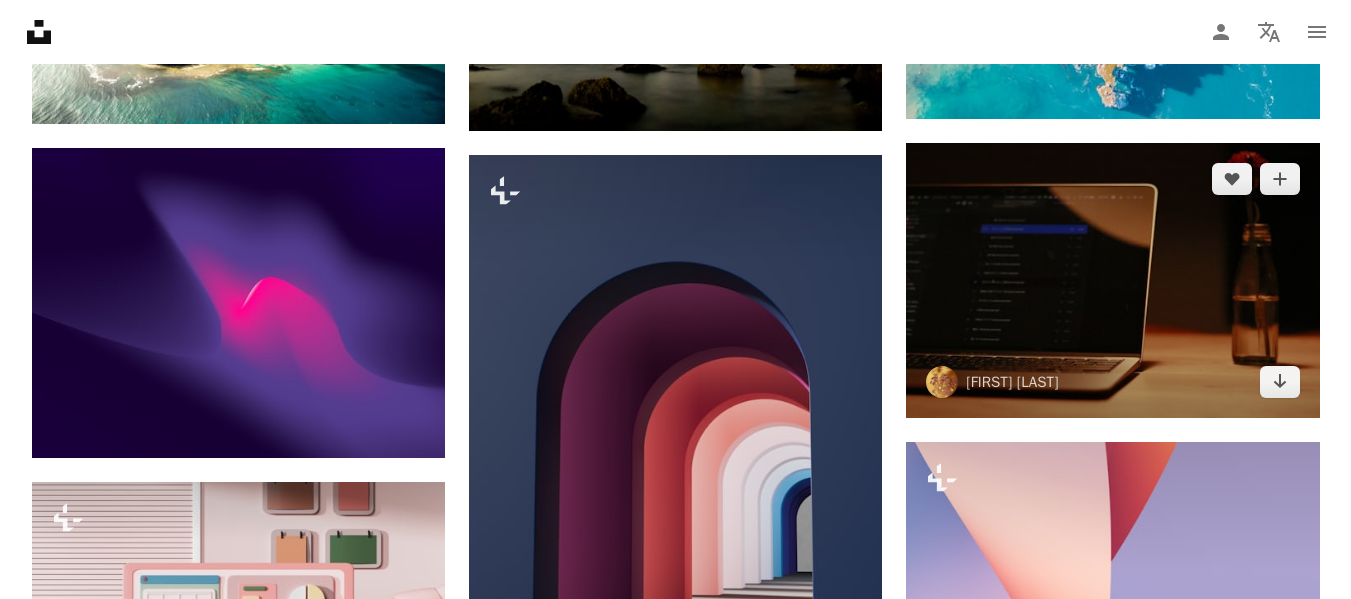 click at bounding box center (1112, 280) 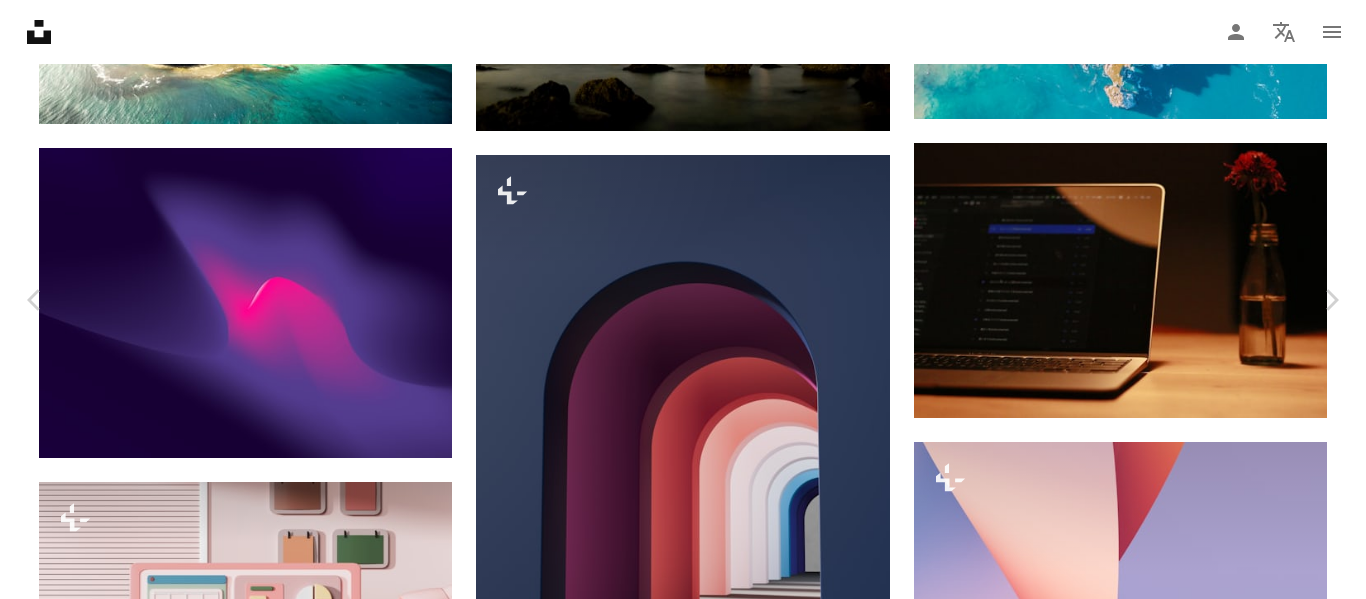 click on "An X shape" at bounding box center [20, 20] 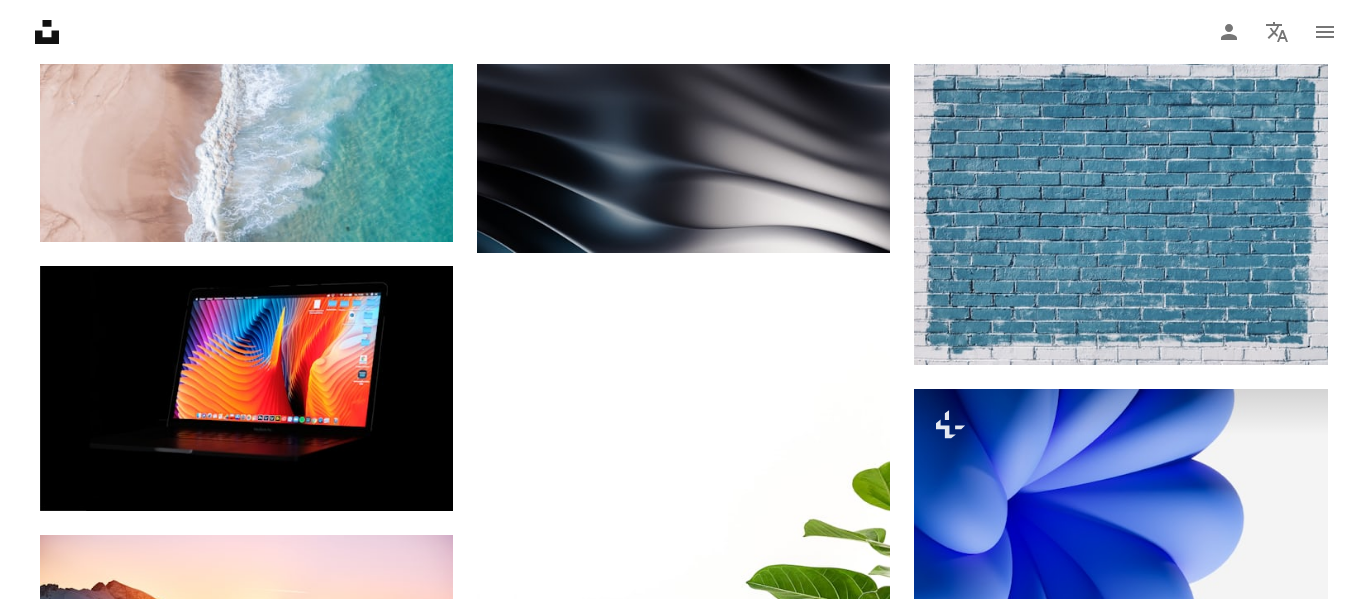scroll, scrollTop: 40100, scrollLeft: 0, axis: vertical 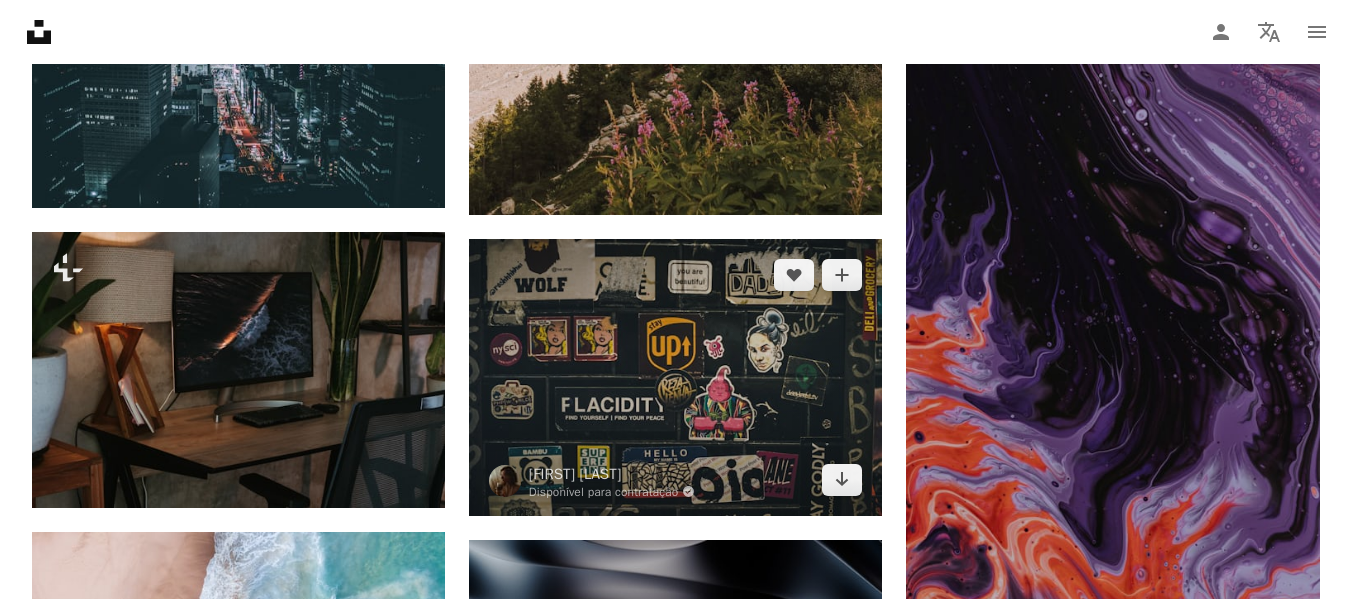 click at bounding box center [675, 377] 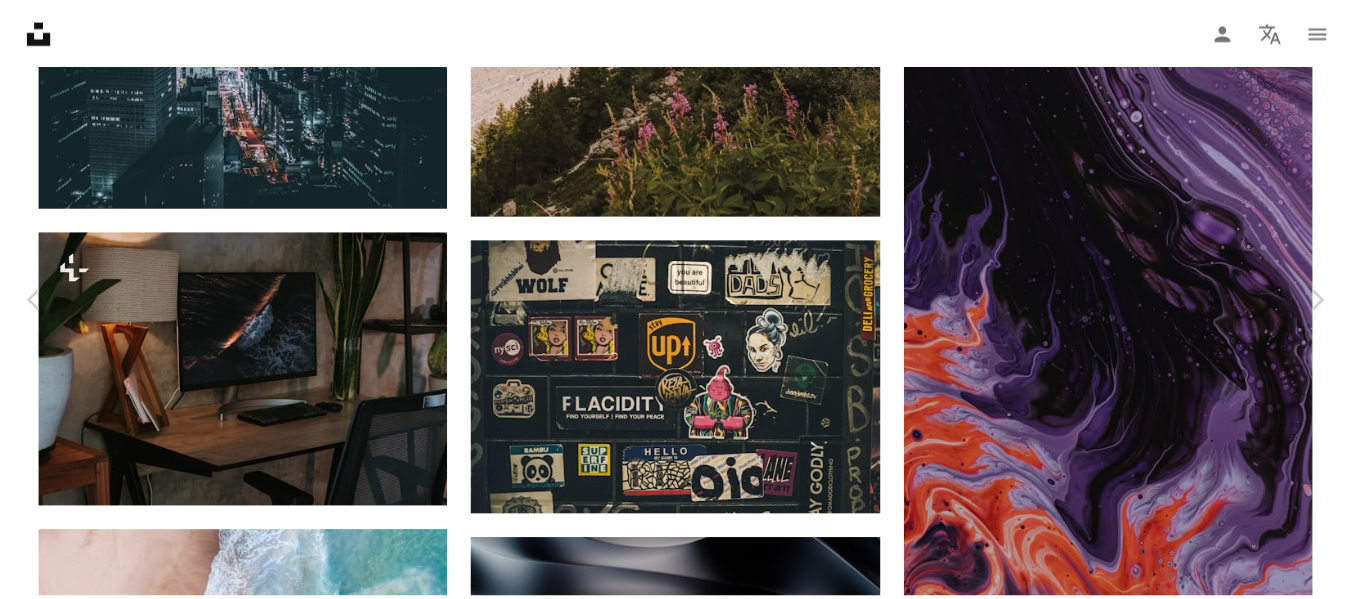 scroll, scrollTop: 0, scrollLeft: 0, axis: both 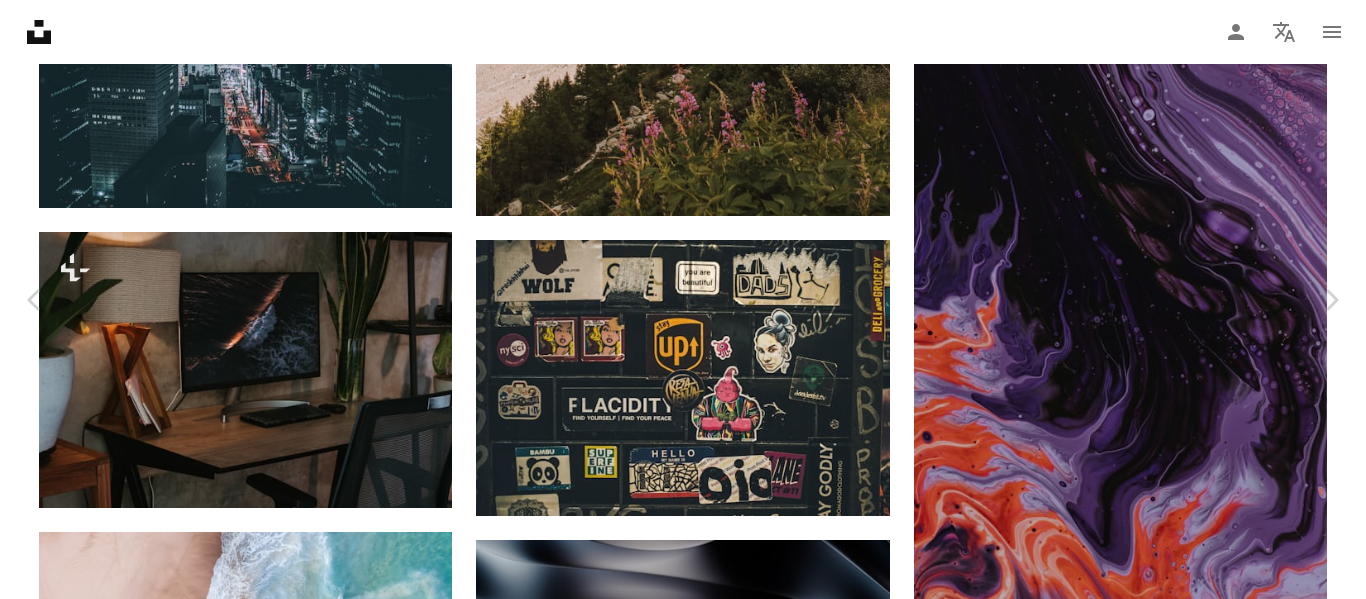click on "Baixar gratuitamente" at bounding box center (1146, 3463) 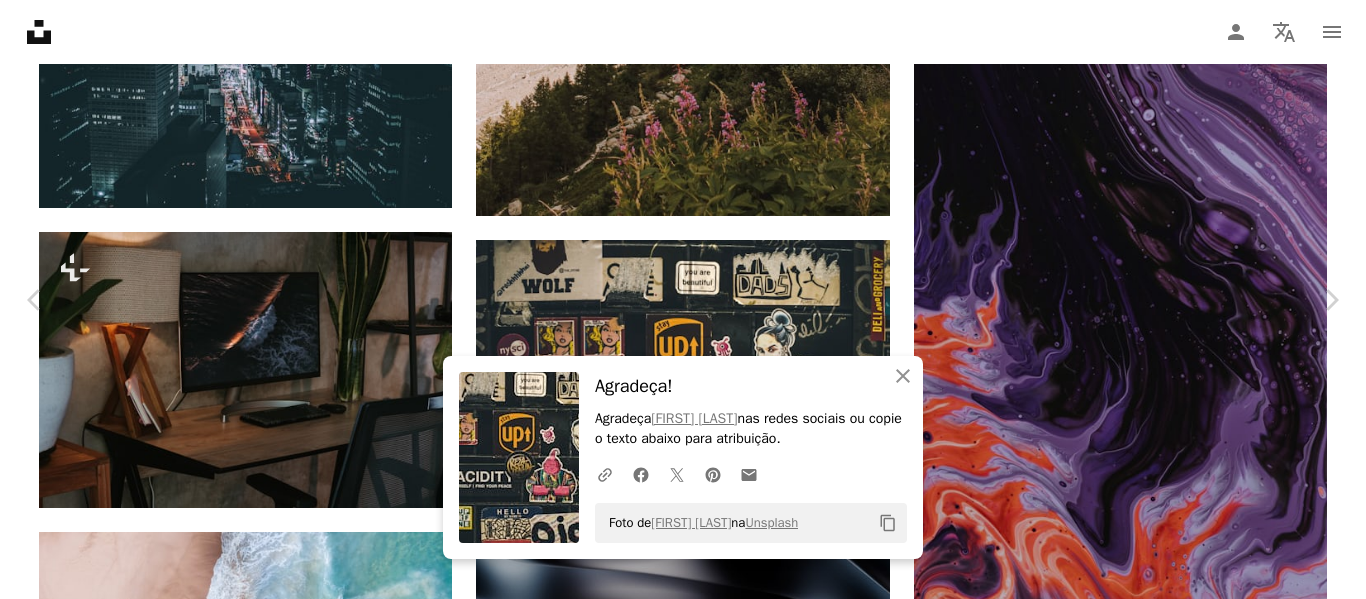 click on "An X shape" at bounding box center [20, 20] 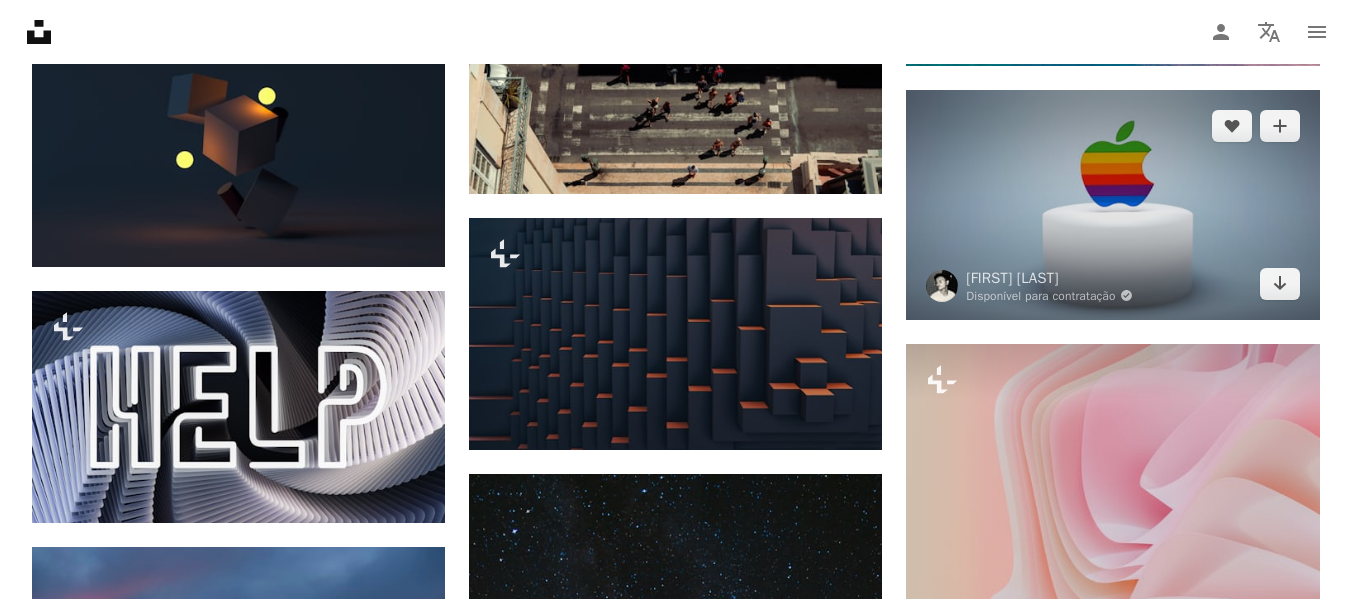 scroll, scrollTop: 44900, scrollLeft: 0, axis: vertical 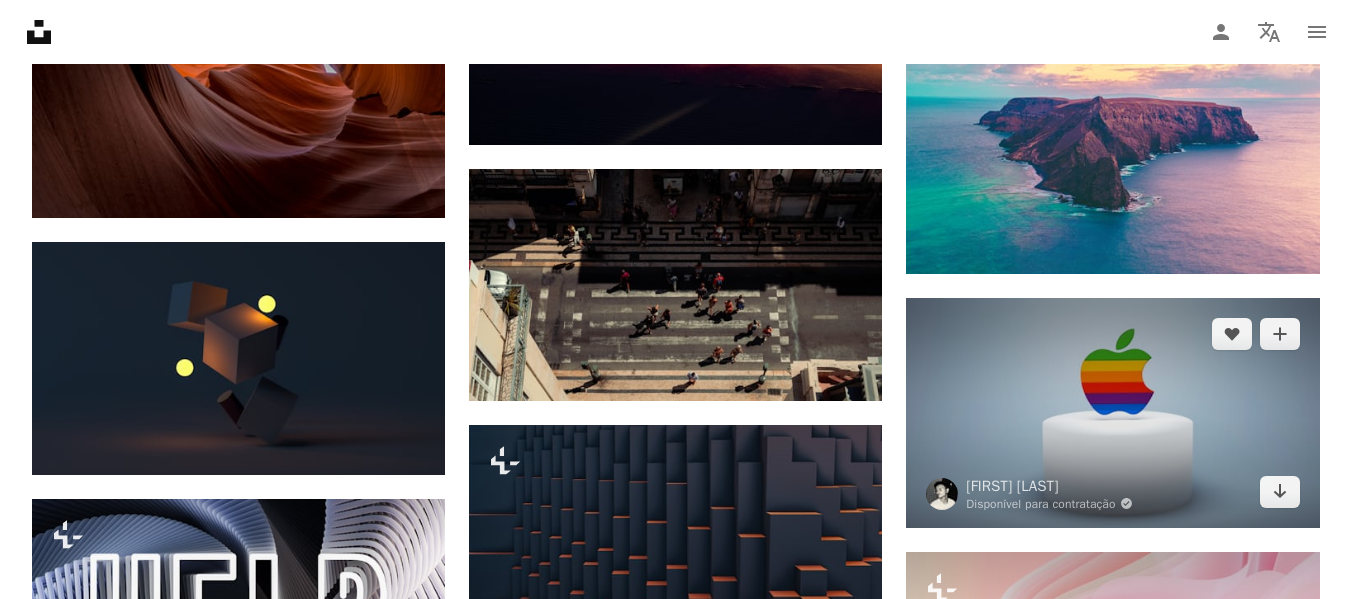 click at bounding box center (1112, 413) 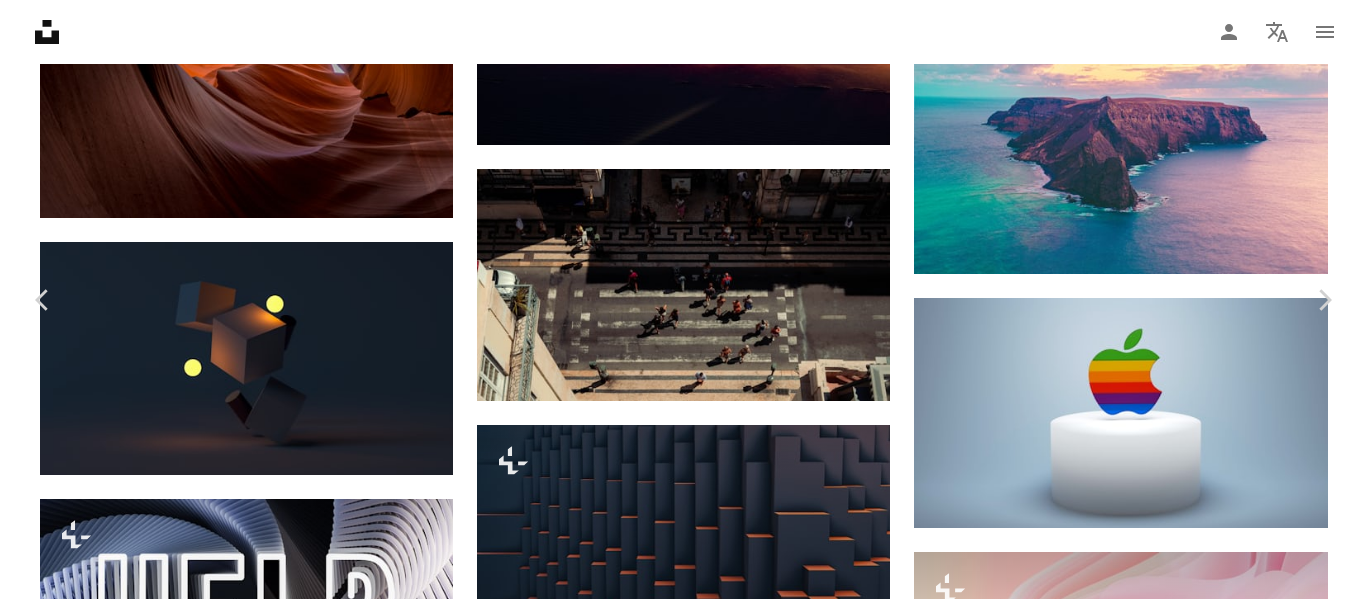scroll, scrollTop: 45300, scrollLeft: 0, axis: vertical 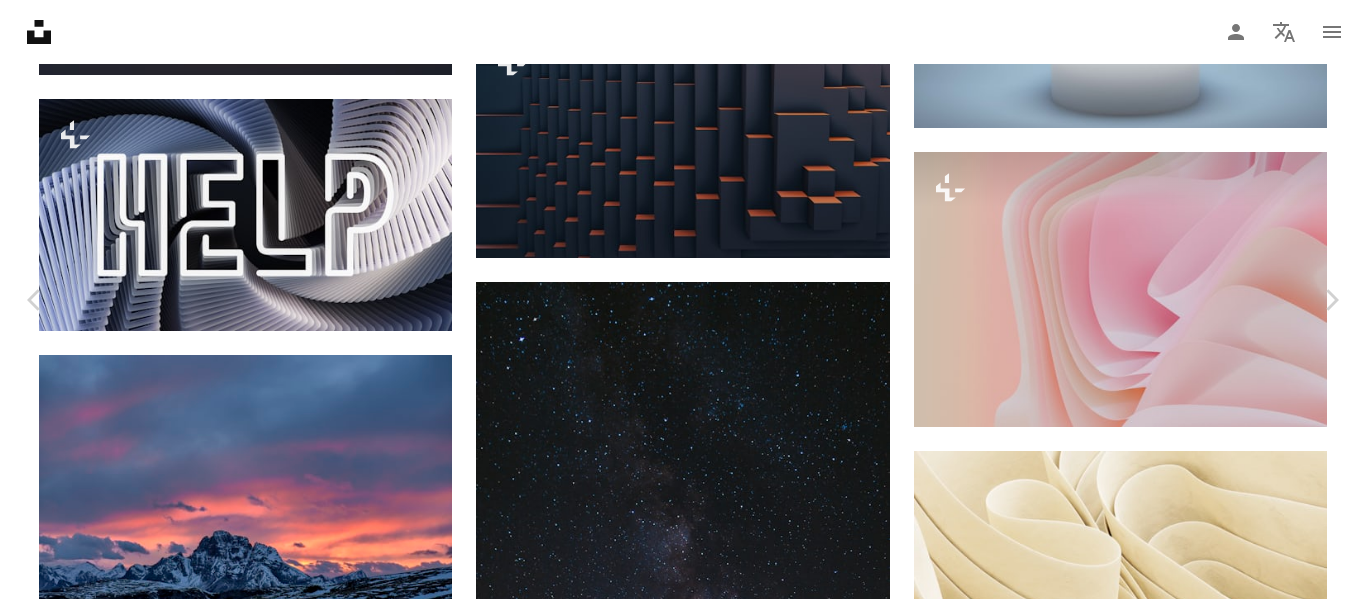 click on "An X shape" at bounding box center [20, 20] 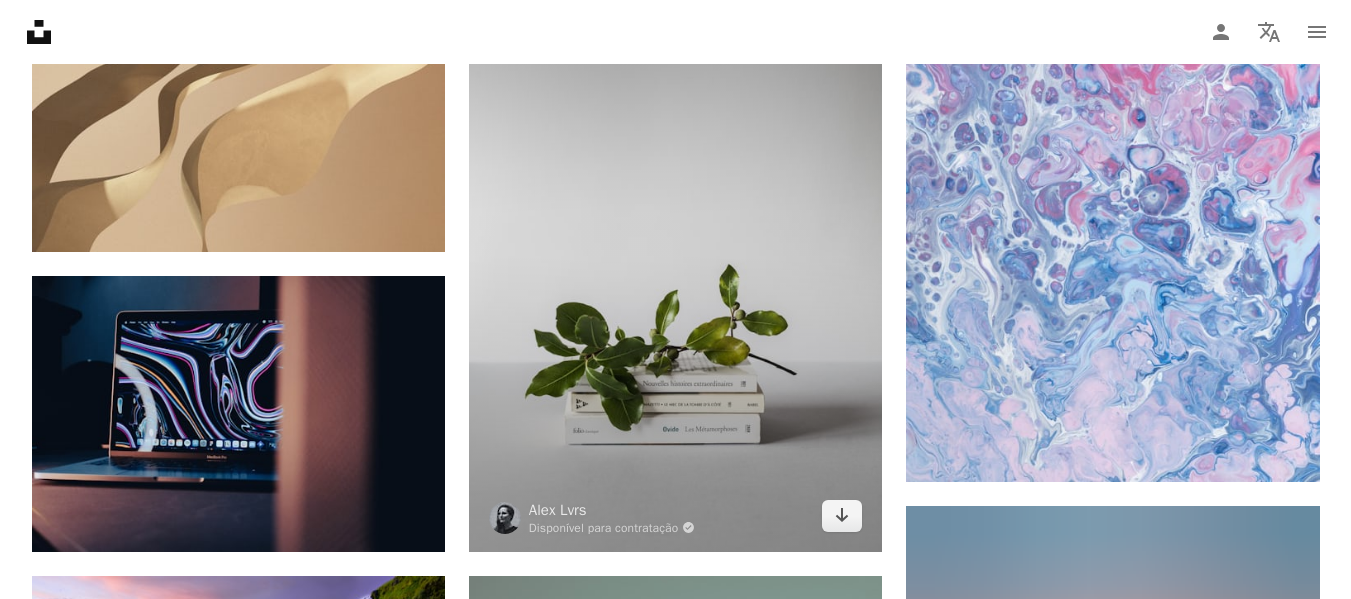 scroll, scrollTop: 53900, scrollLeft: 0, axis: vertical 